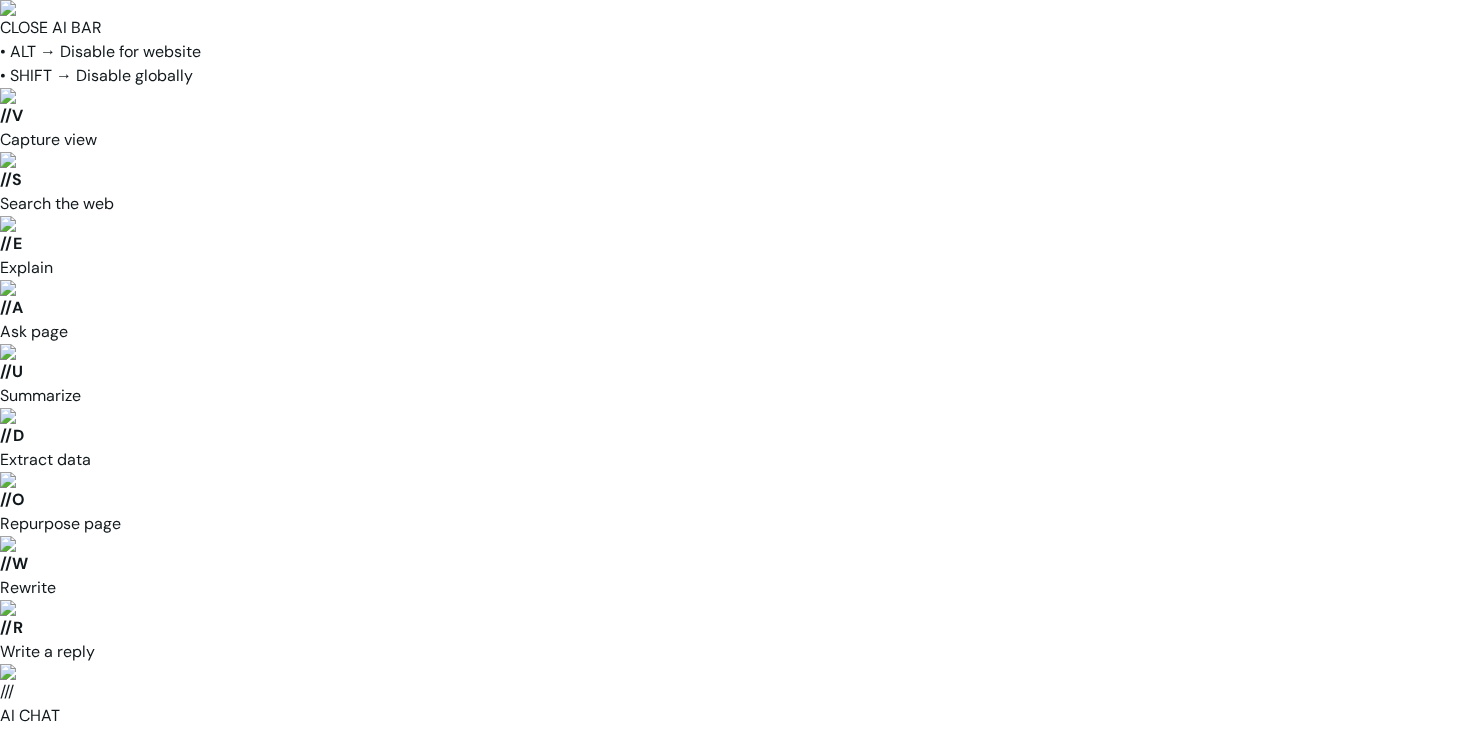 scroll, scrollTop: 0, scrollLeft: 0, axis: both 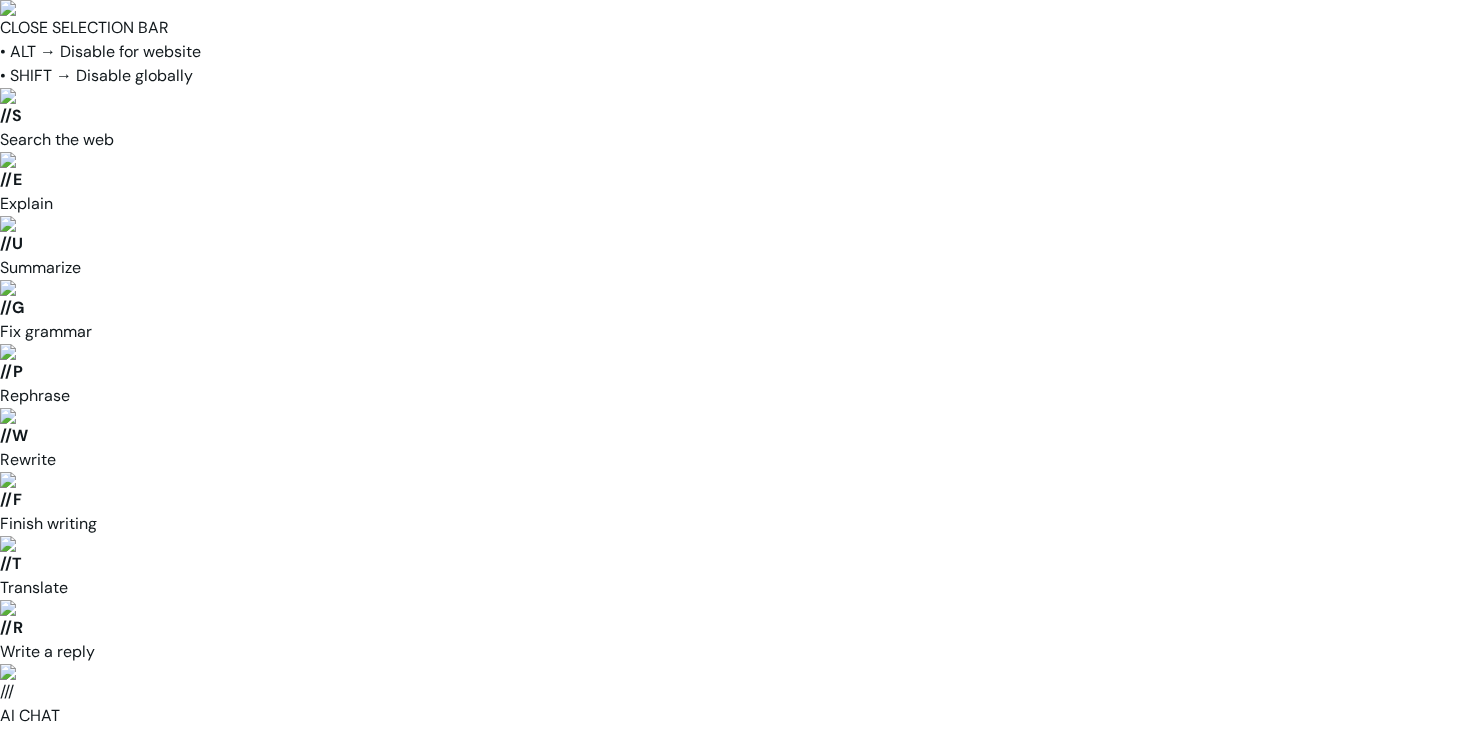 click on "**********" at bounding box center (865, 1048) 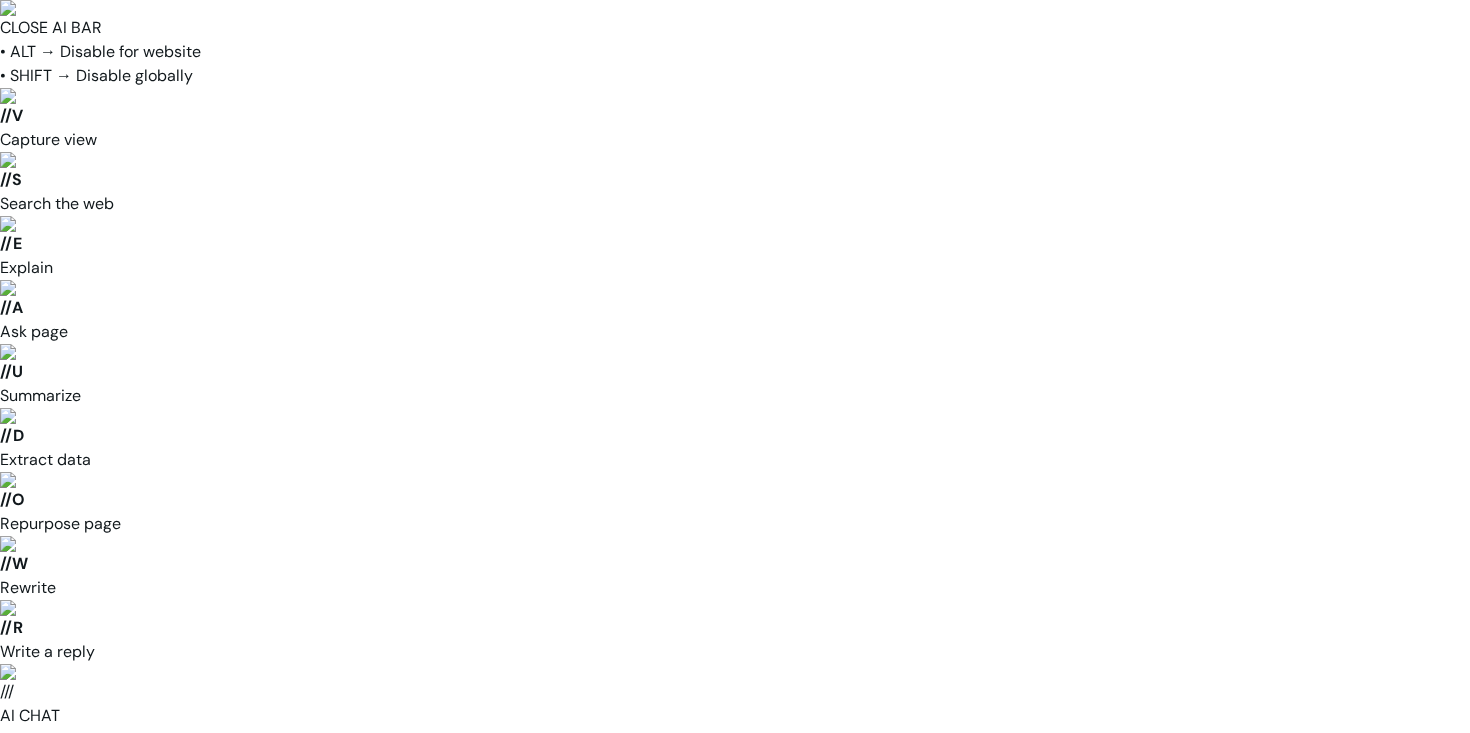 click on "20 mins" at bounding box center [874, 1124] 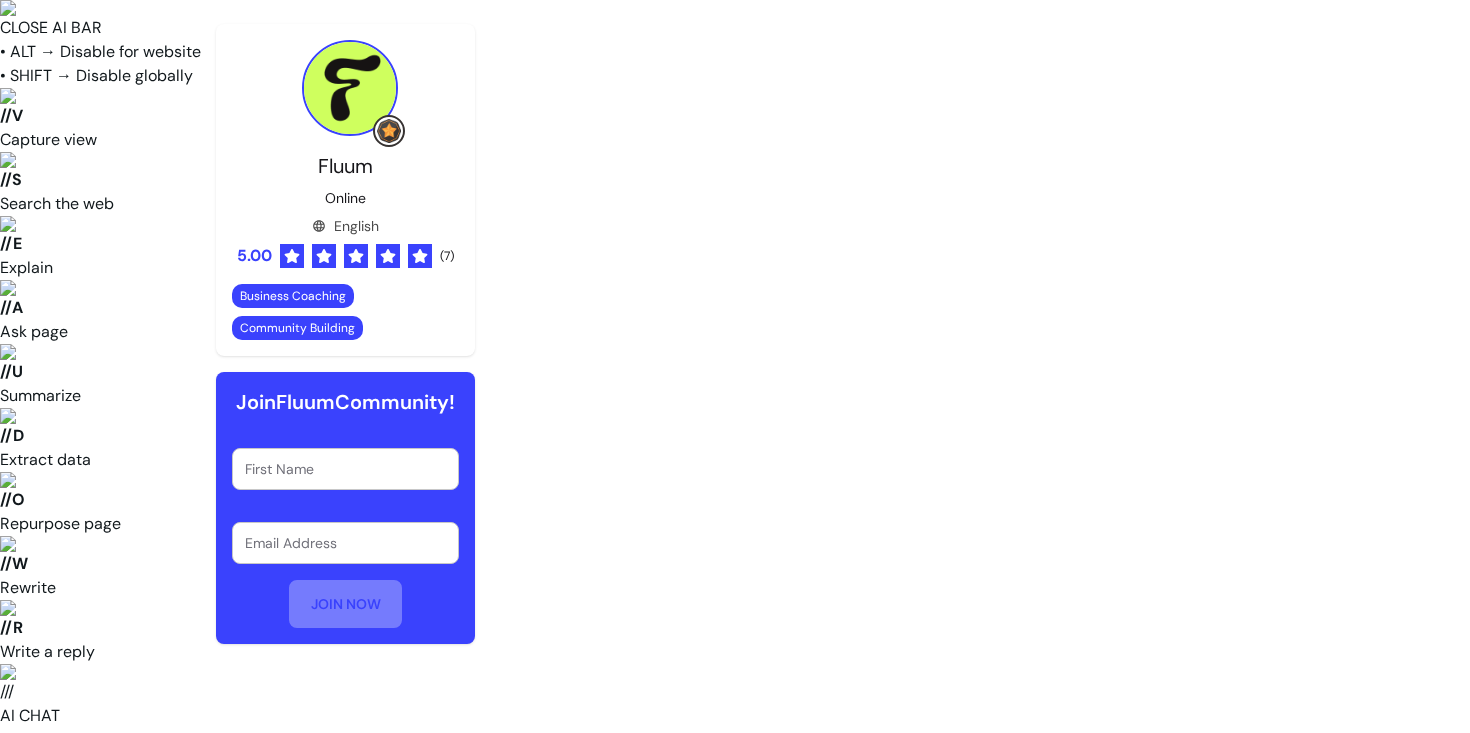 scroll, scrollTop: 1535, scrollLeft: 0, axis: vertical 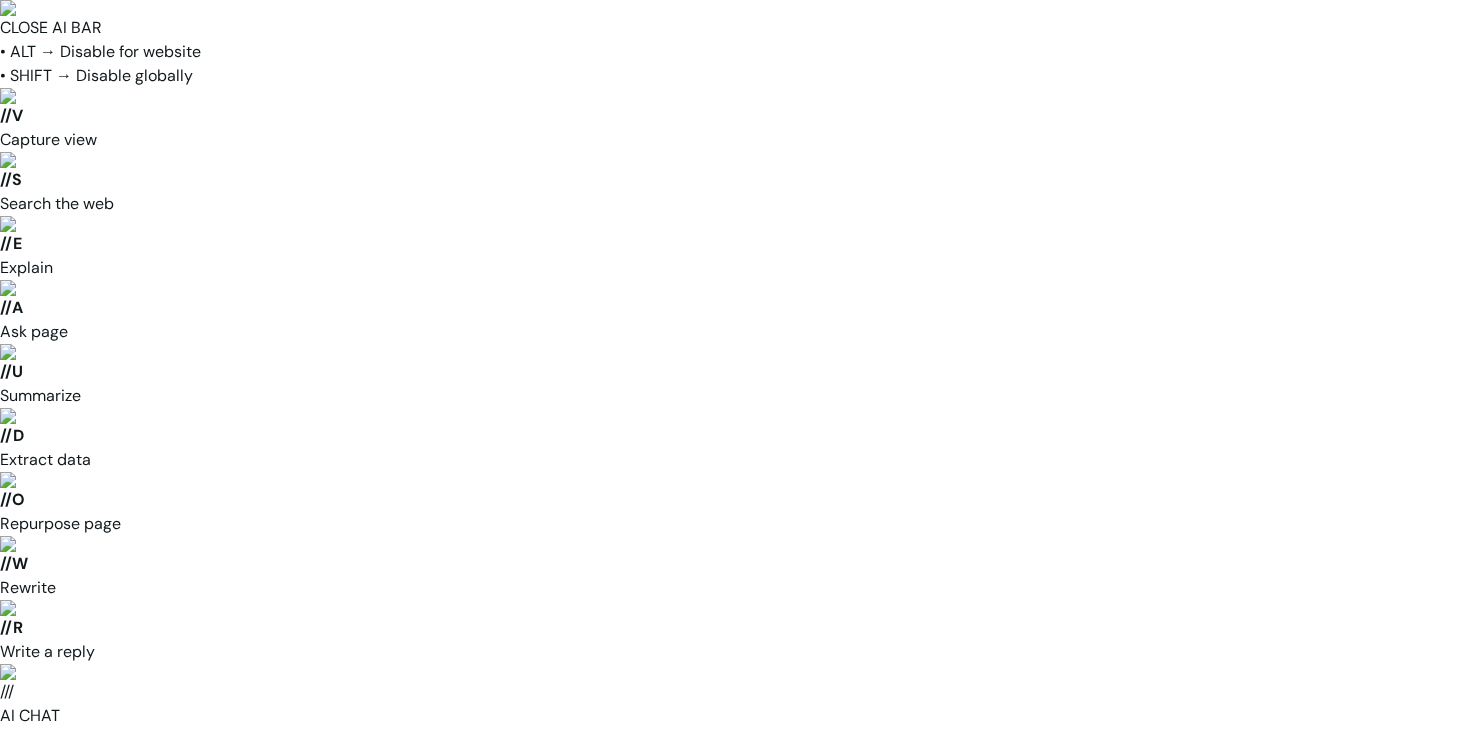 click on "Learn more" at bounding box center (813, 766) 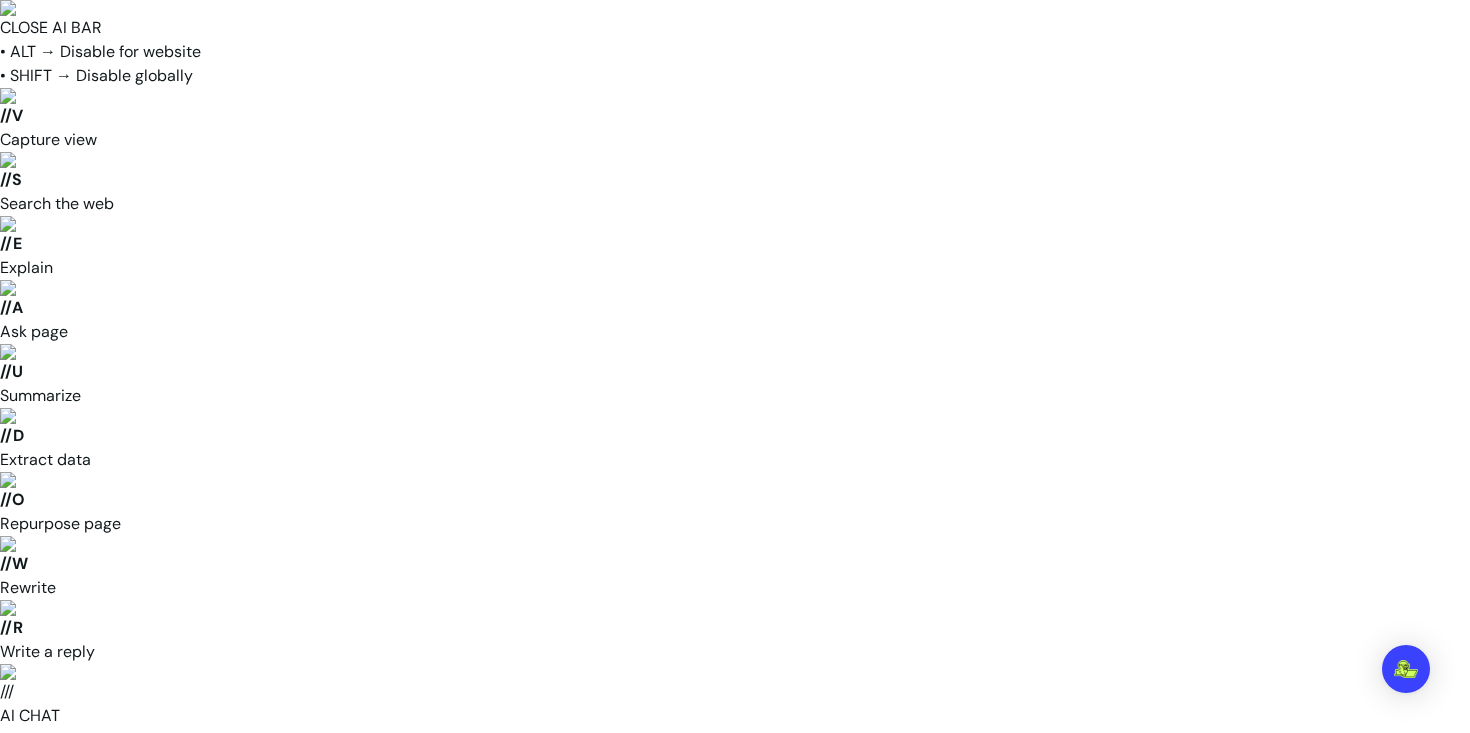 scroll, scrollTop: 0, scrollLeft: 0, axis: both 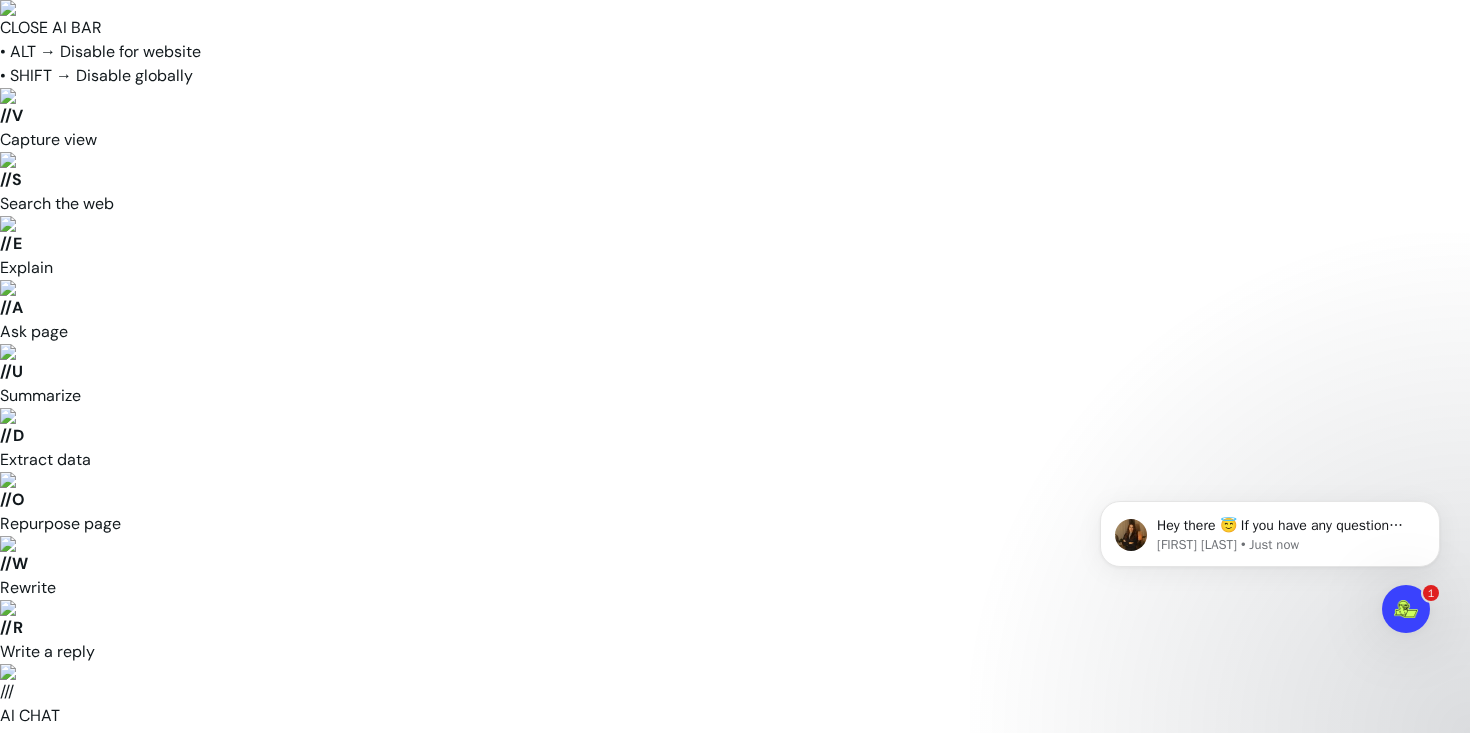 click 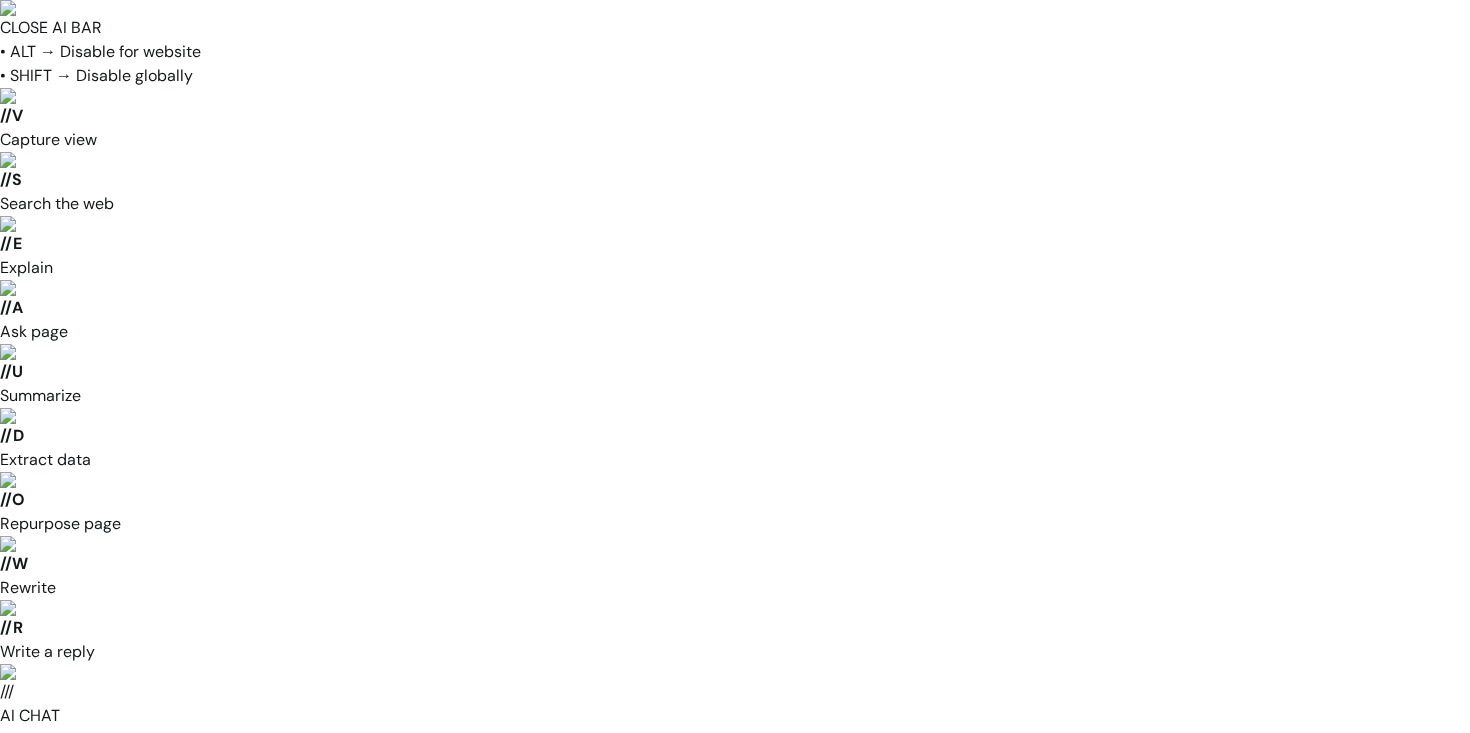 scroll, scrollTop: 0, scrollLeft: 0, axis: both 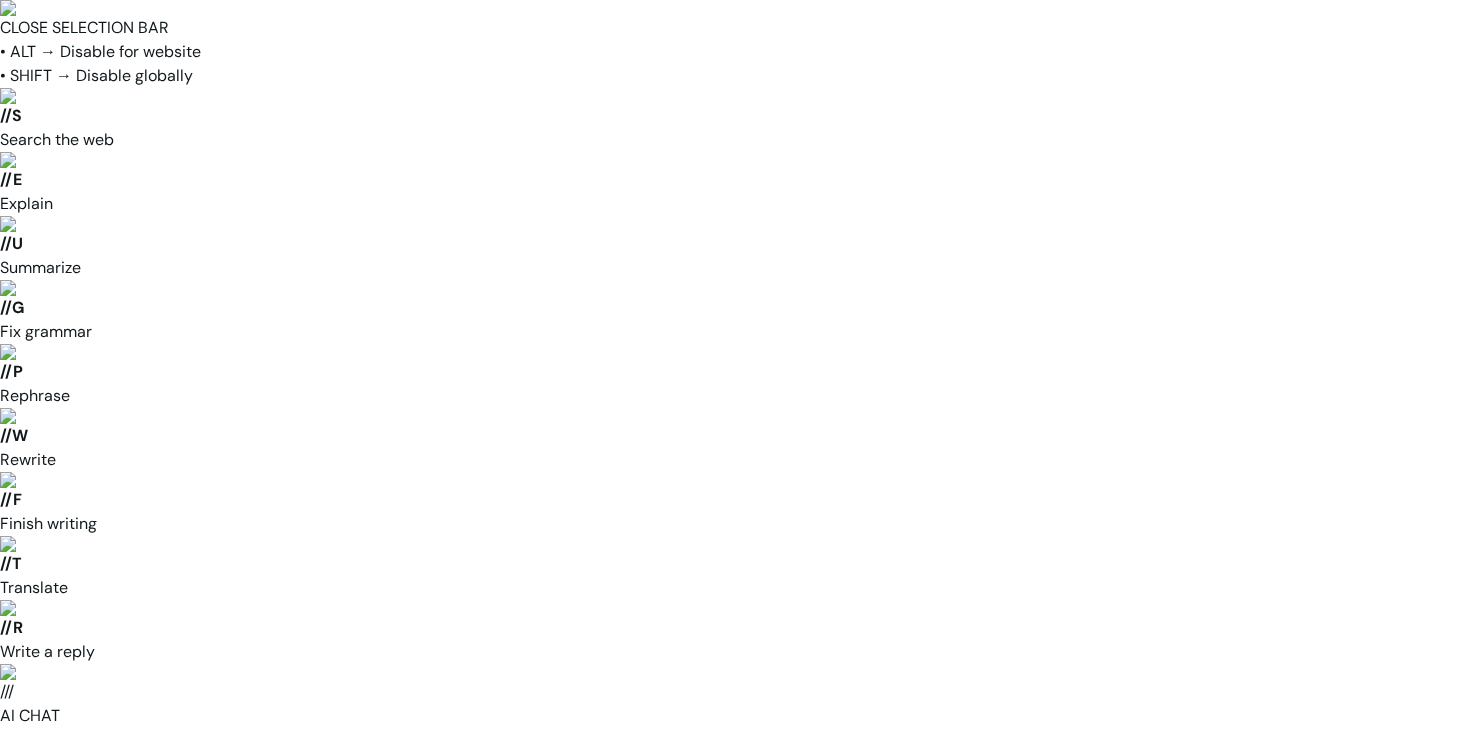 click on "A Acupuncture Acupuncture Scheduling Software Application Ad Campaign Management for Personal Trainers Ad Campaigns for Holistic Healing Services Ad Management for Promoting Therapy Services Ads for Lead Generation in Coaching Businesses Affordable Practice Management Software for Startups All-in-One Practice Management Solution Allergy Analytics Tools for Practice Performance Tracking Anxiety Appointment Booking System Aromatherapy Ashtanga Yoga Astrology AutoDMs for Mental Health Therapists AutoDMs for Nutritionists AutoDMs for Onboarding Coaching Leads Autoimmune Disorders Automated Appointment Reminder Tools for Wellness Practices Automated Billing Software for Health Practices Automated DMs for Gym or Online Coaching Leads Automated DMs for Promoting Healing Sessions Automated DMs for Wellness Bookings Automated Follow-Ups for Wellness Practices Automated Reminders Software Application Ayurveda Practitioner Software Application Ayurvedic Nutrition B Best Analytics Software for Wellness Studios Breathwork" at bounding box center (735, -3327) 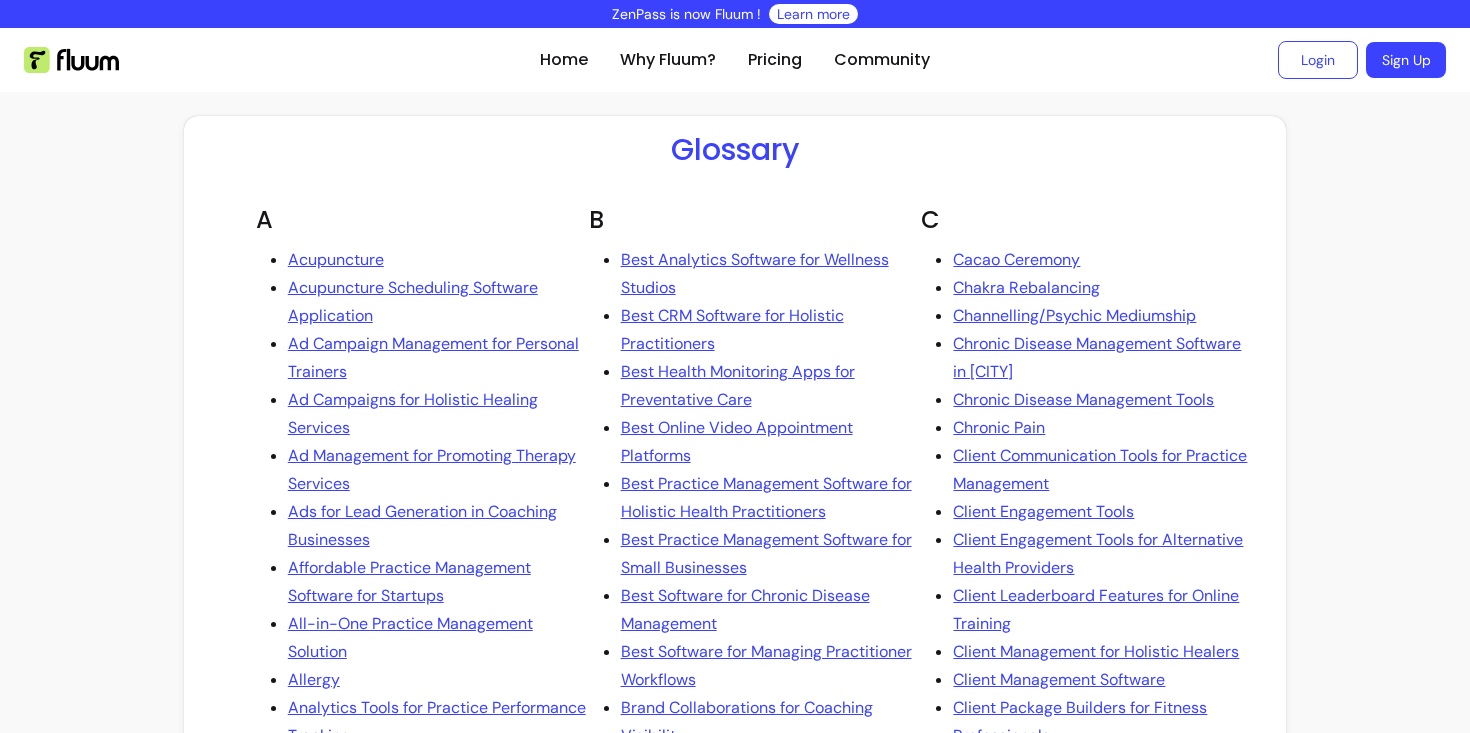scroll, scrollTop: 0, scrollLeft: 0, axis: both 